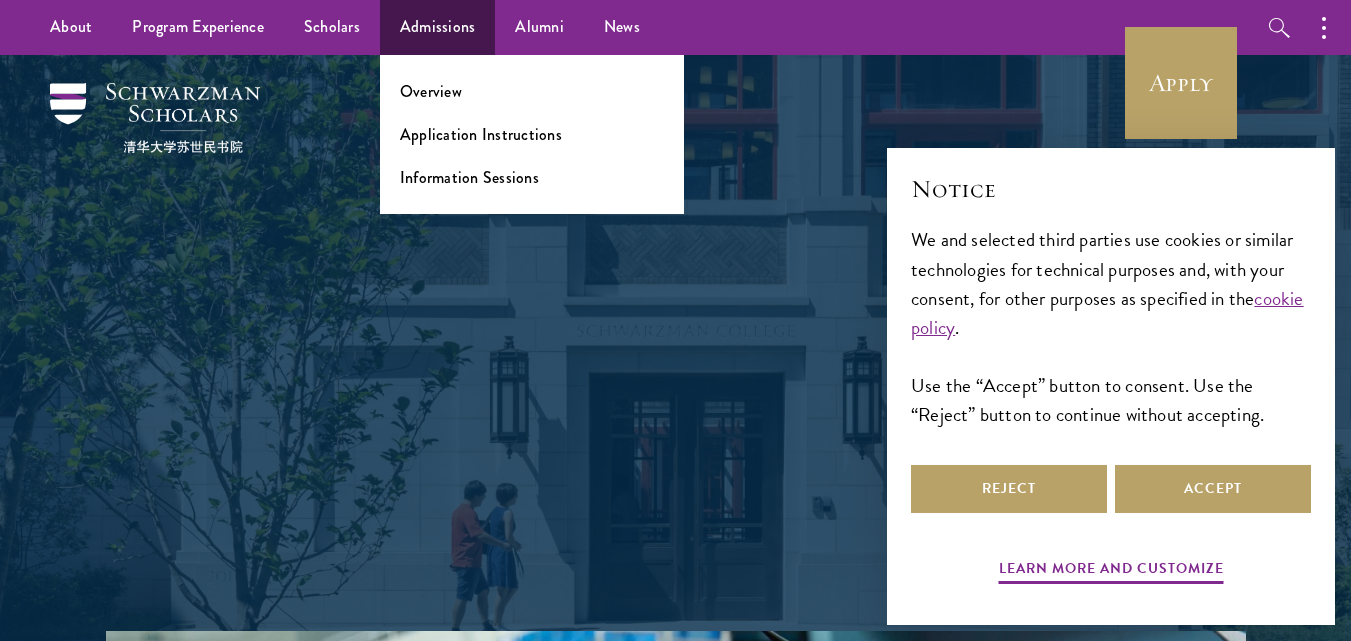 scroll, scrollTop: 0, scrollLeft: 0, axis: both 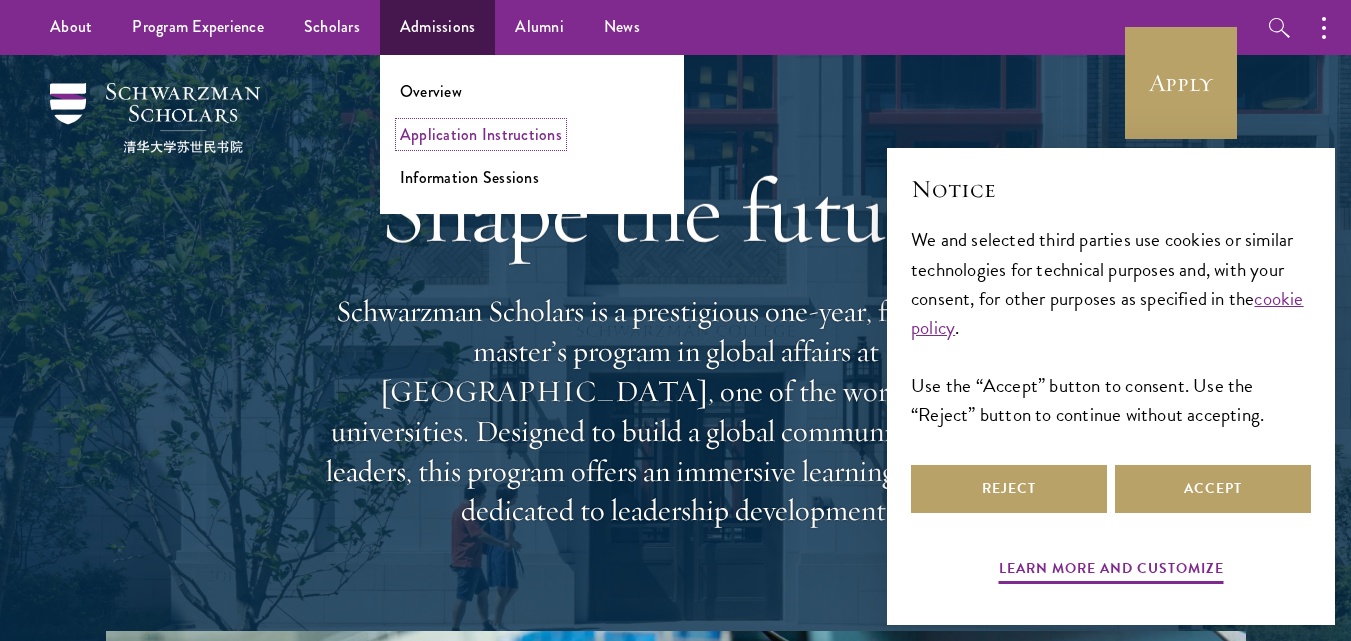 click on "Application Instructions" at bounding box center (481, 134) 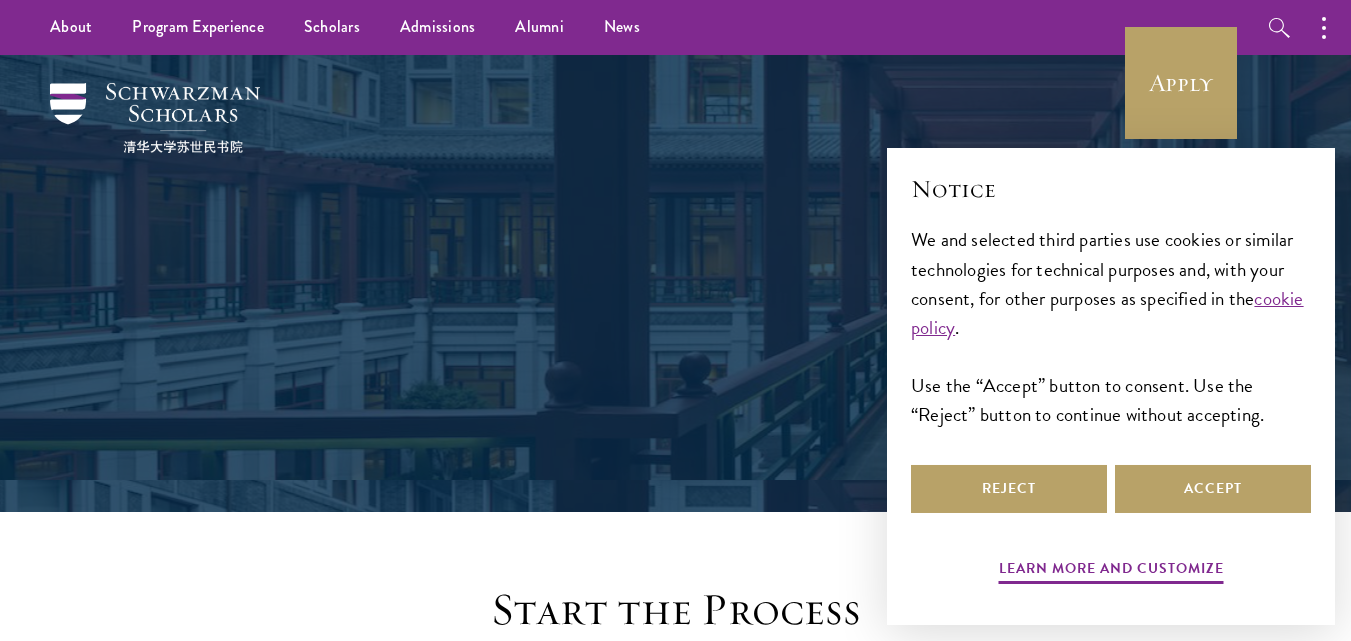 scroll, scrollTop: 0, scrollLeft: 0, axis: both 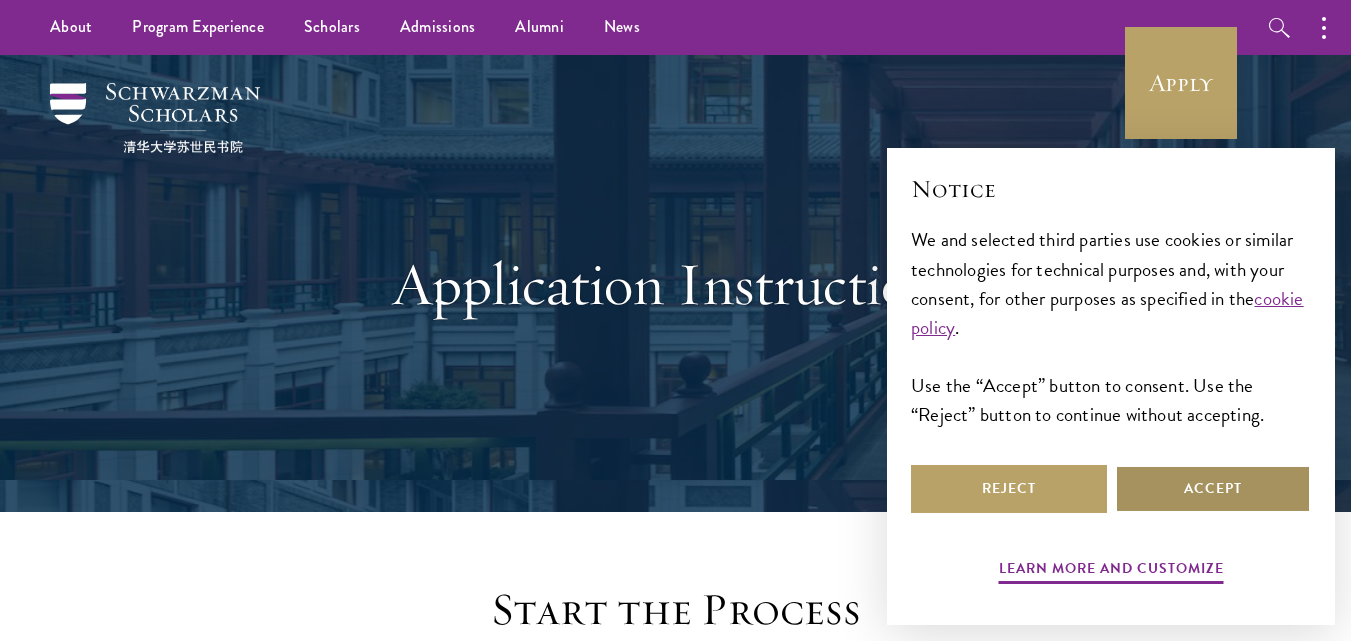 click on "Accept" at bounding box center (1213, 489) 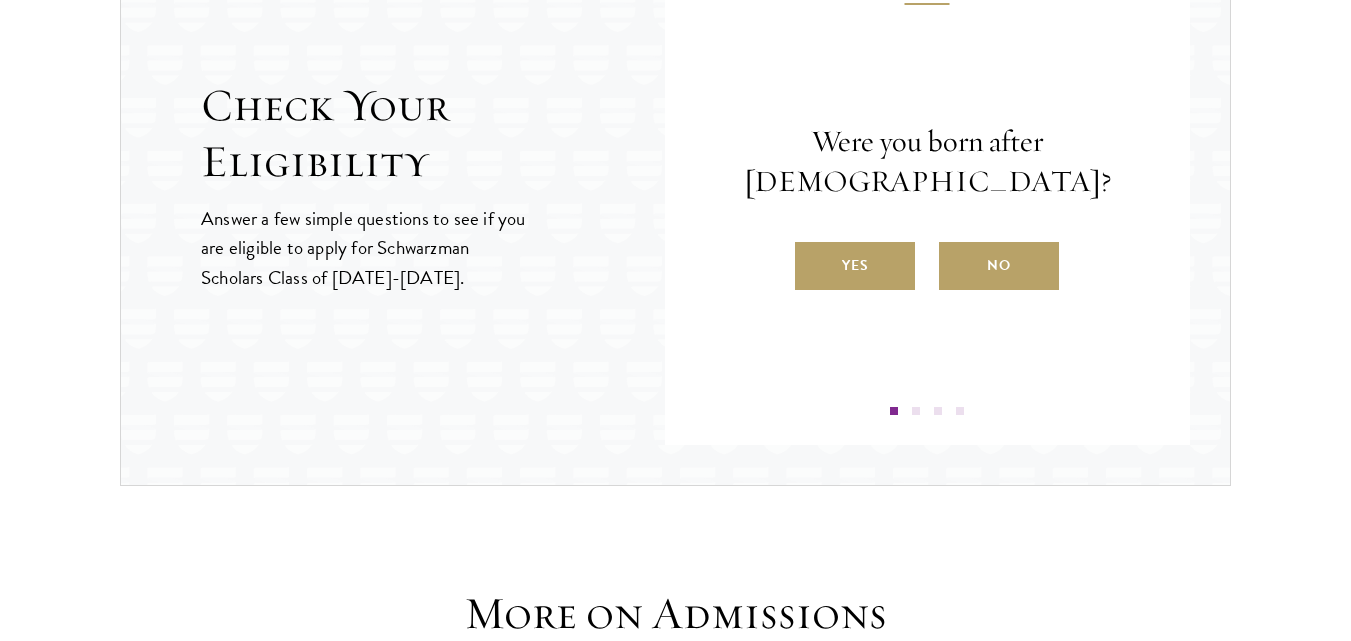 scroll, scrollTop: 2238, scrollLeft: 0, axis: vertical 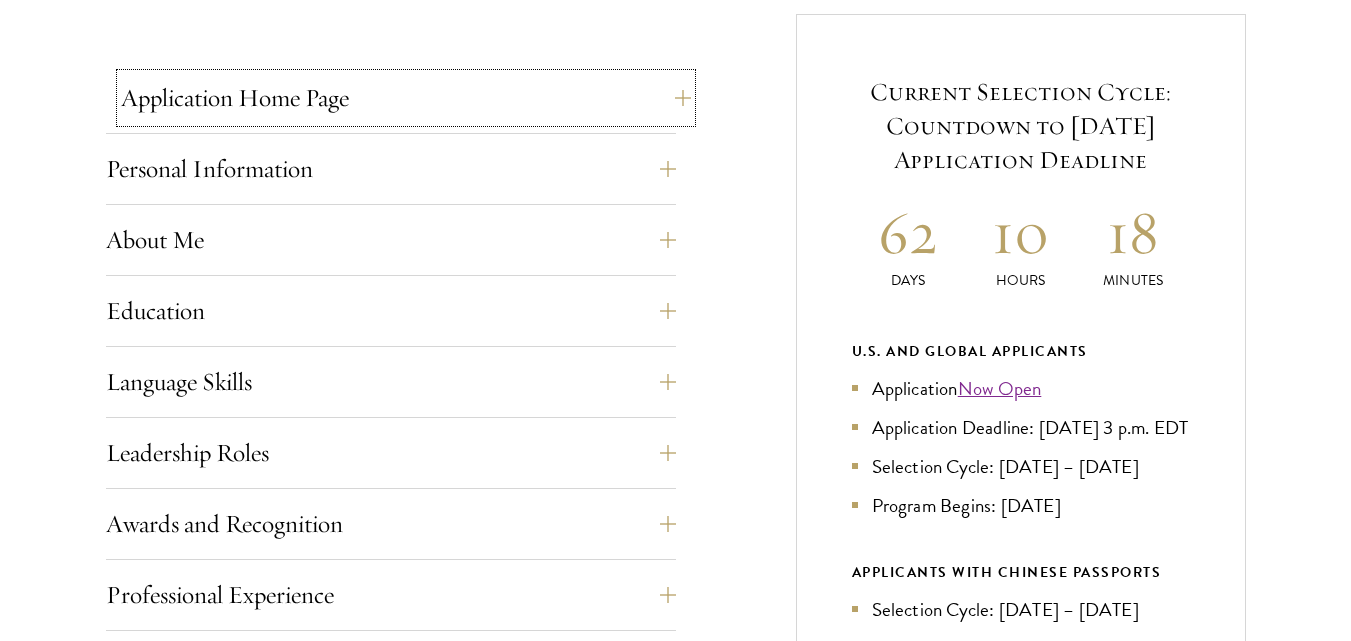 click on "Application Home Page" at bounding box center [406, 98] 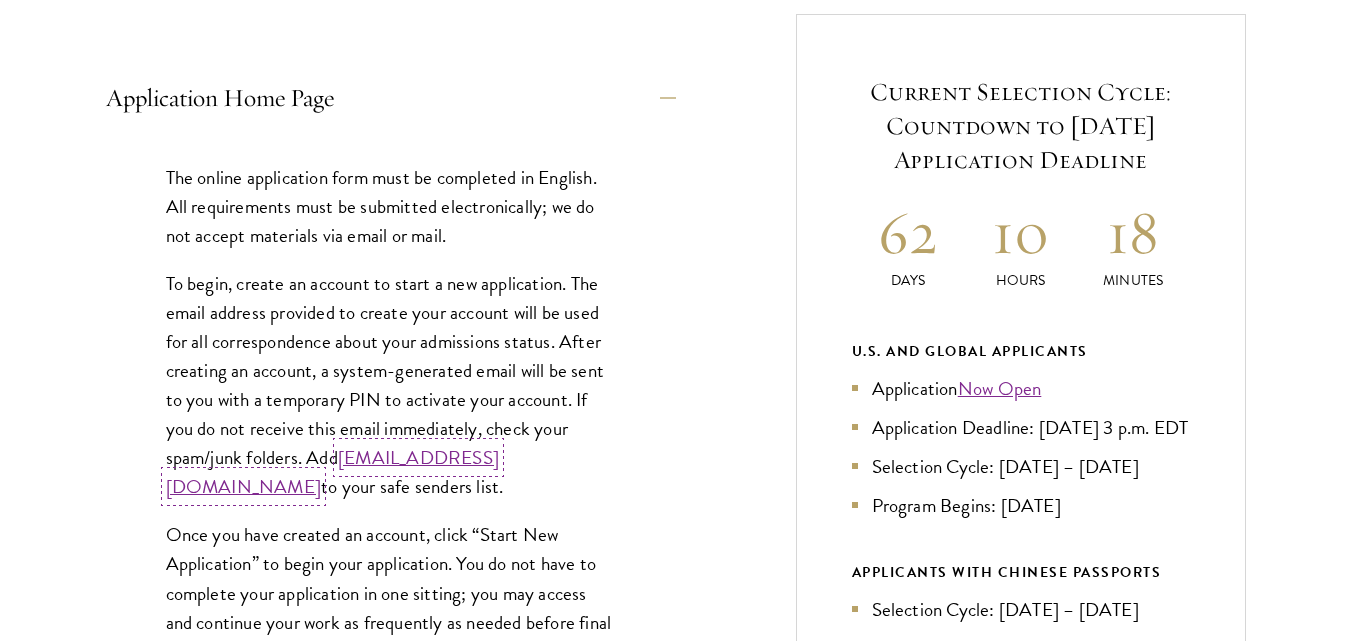 click on "admissions@schwarzmanscholars.org" at bounding box center [332, 472] 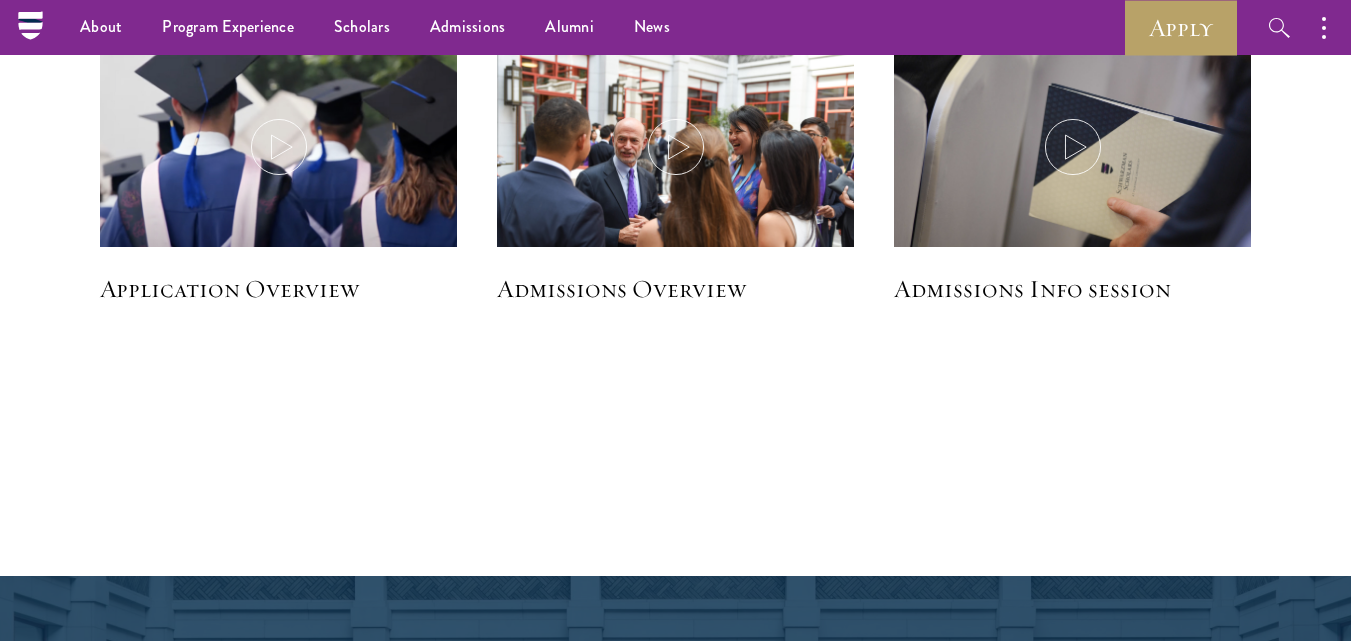 scroll, scrollTop: 3837, scrollLeft: 0, axis: vertical 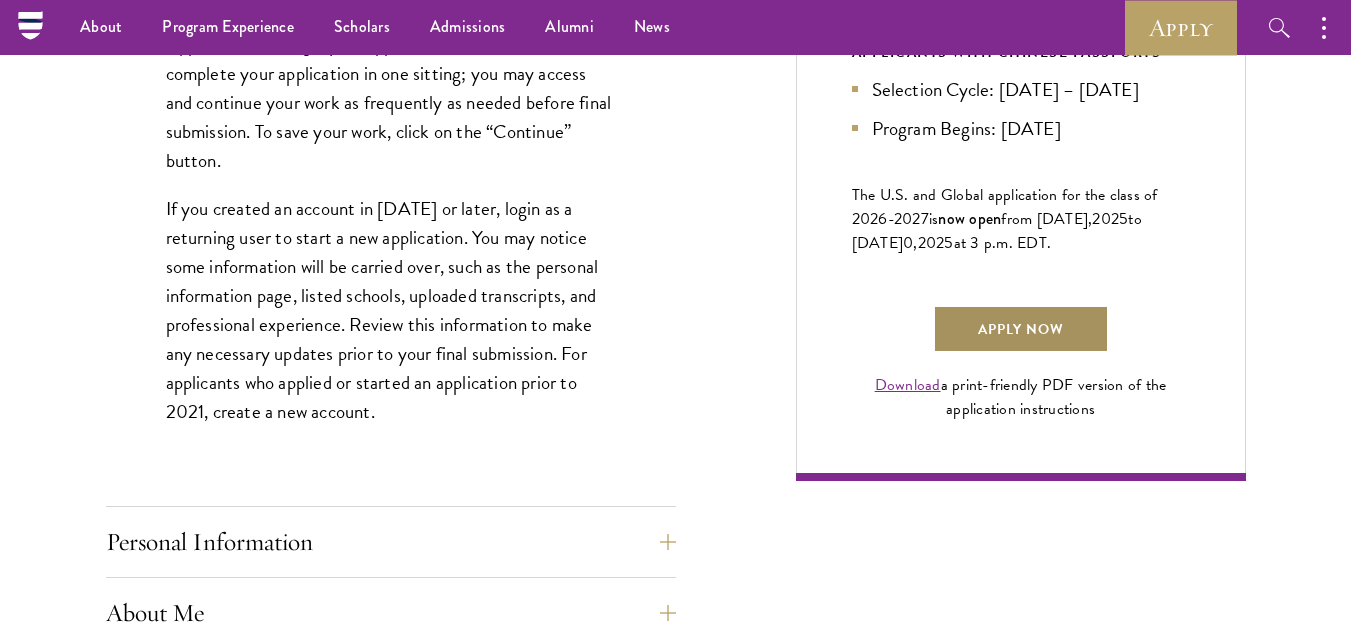 click on "Apply Now" at bounding box center (1021, 329) 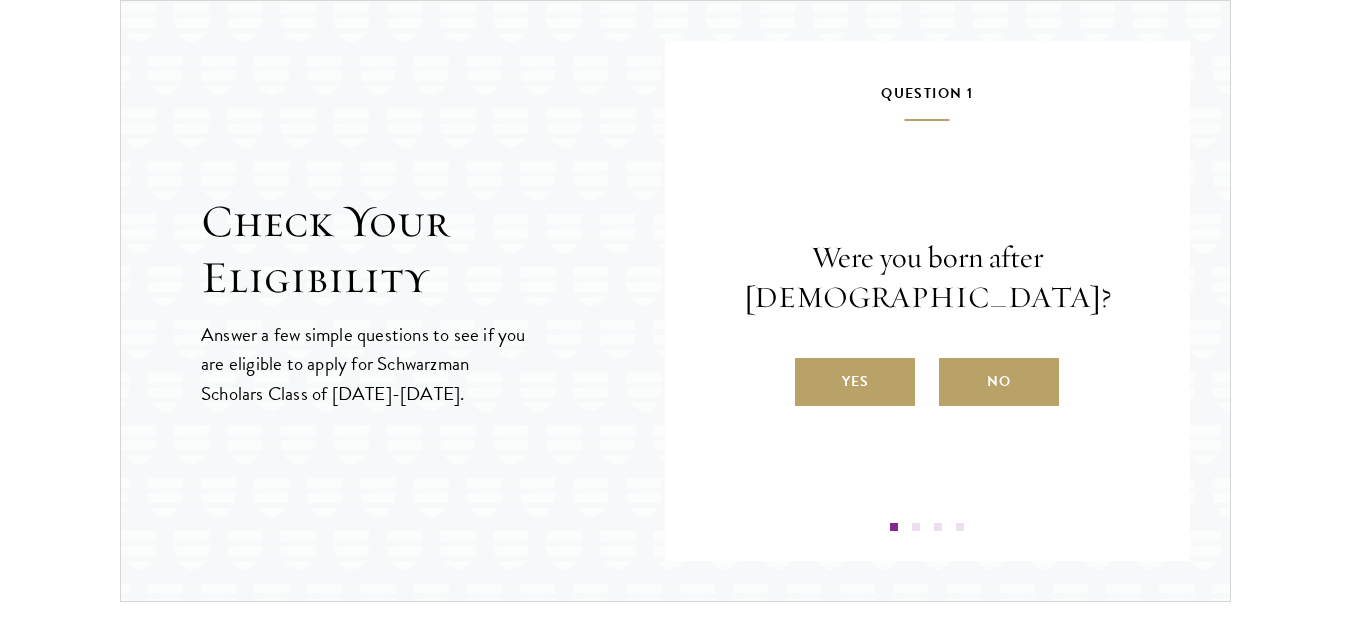 scroll, scrollTop: 2114, scrollLeft: 0, axis: vertical 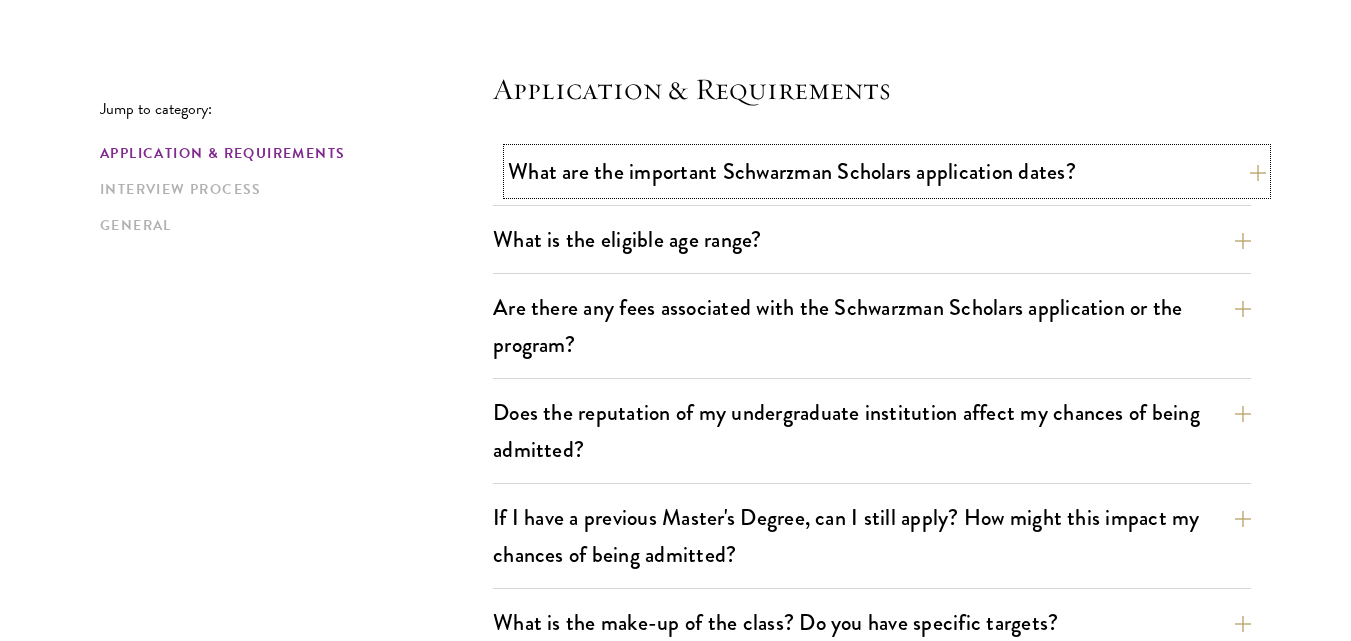 click on "What are the important Schwarzman Scholars application dates?" at bounding box center [887, 171] 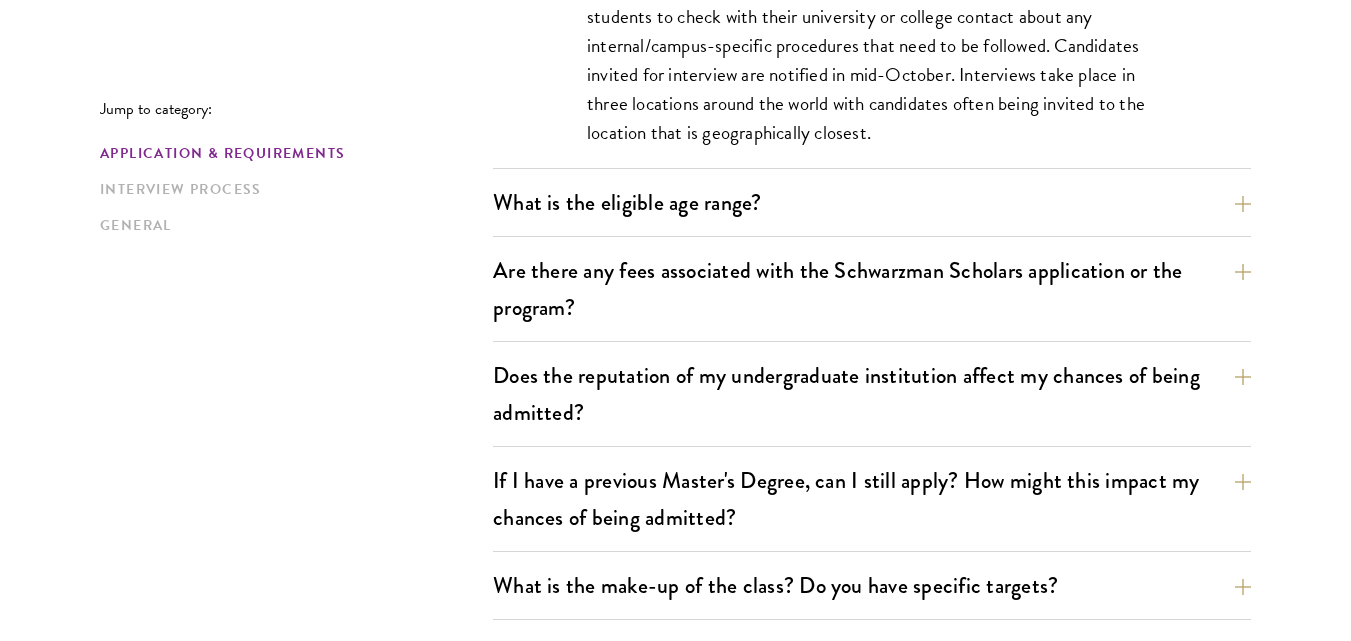 scroll, scrollTop: 1164, scrollLeft: 0, axis: vertical 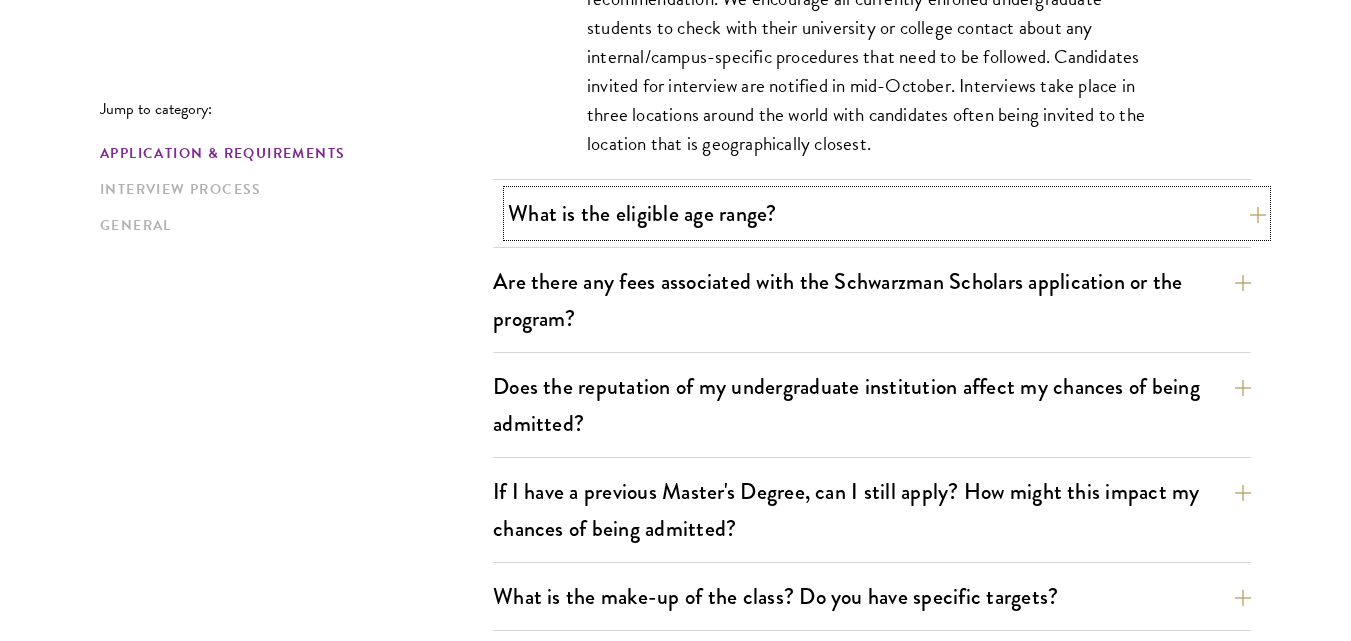 click on "What is the eligible age range?" at bounding box center [887, 213] 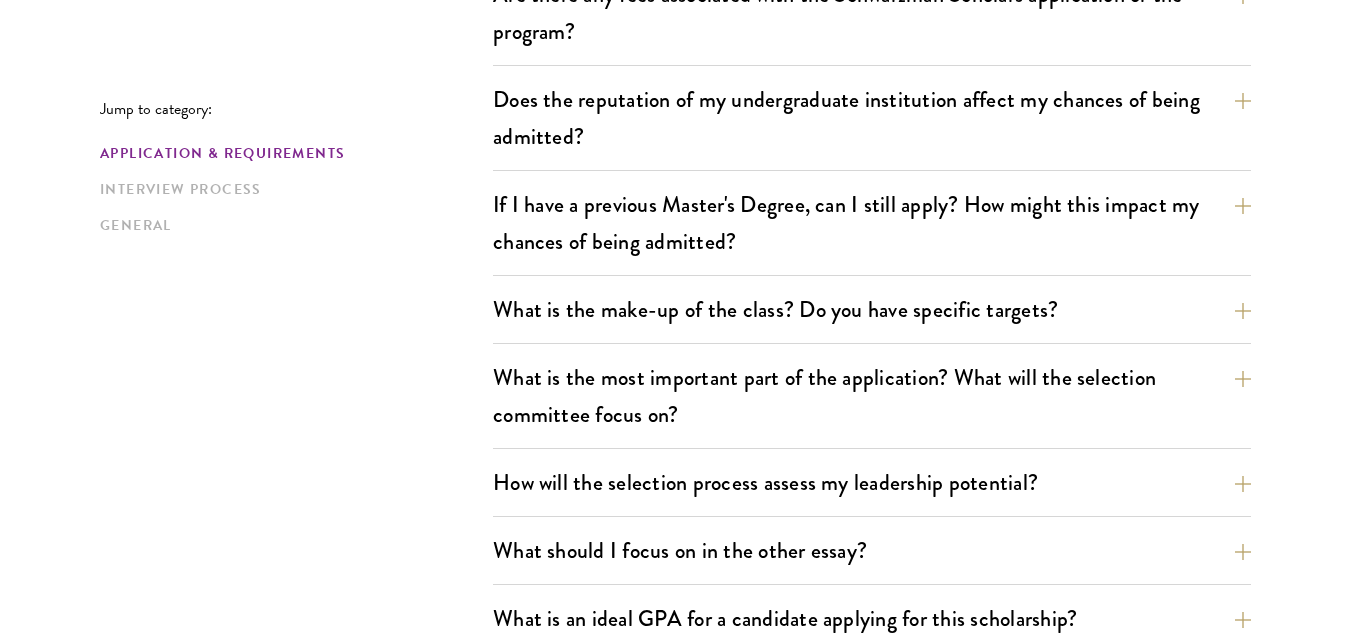 scroll, scrollTop: 984, scrollLeft: 0, axis: vertical 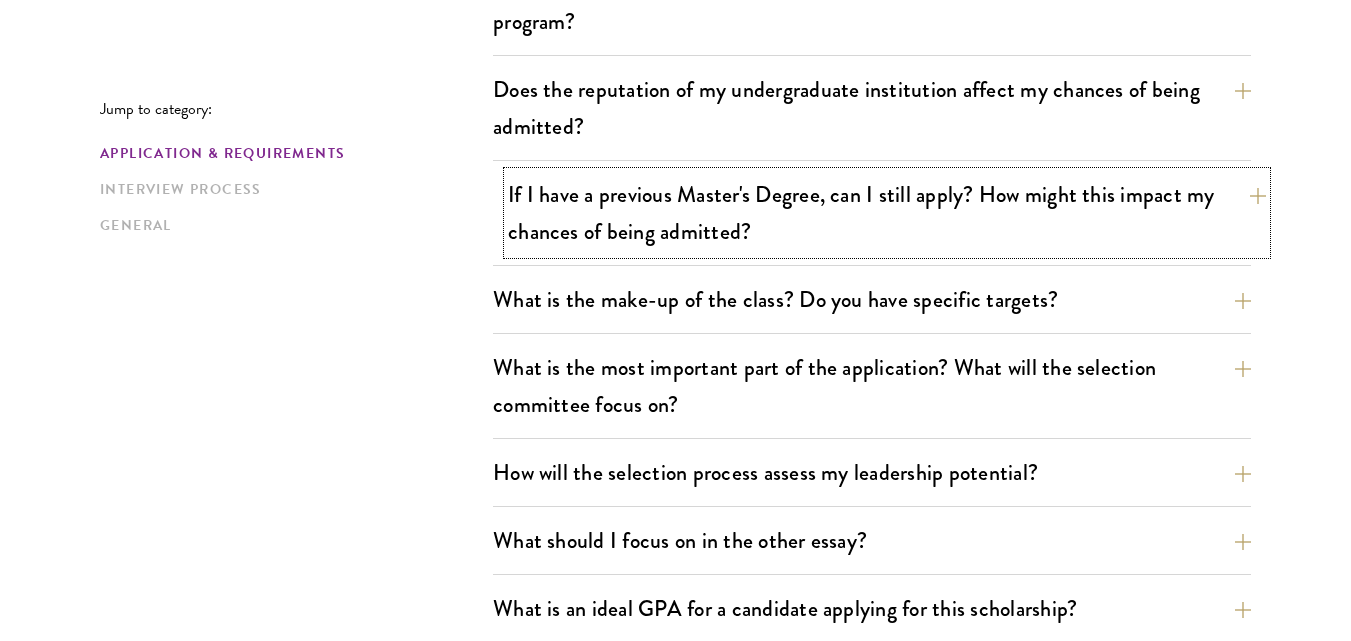 click on "If I have a previous Master's Degree, can I still apply? How might this impact my chances of being admitted?" at bounding box center (887, 213) 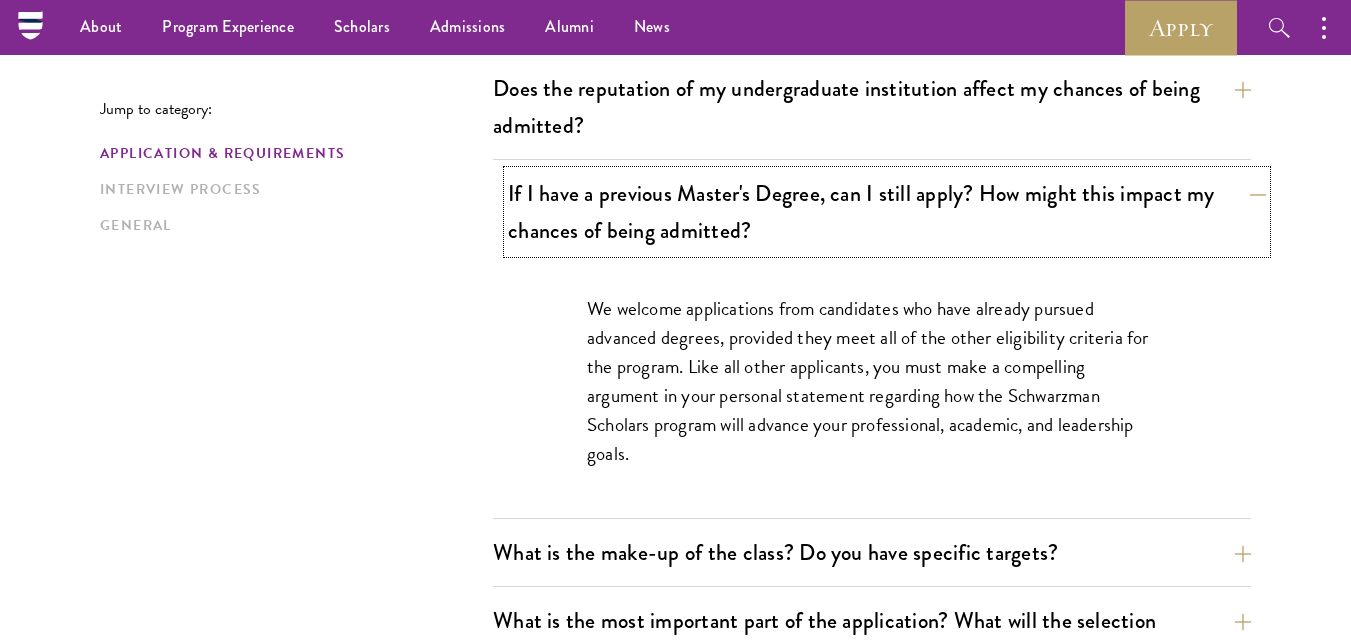 scroll, scrollTop: 846, scrollLeft: 0, axis: vertical 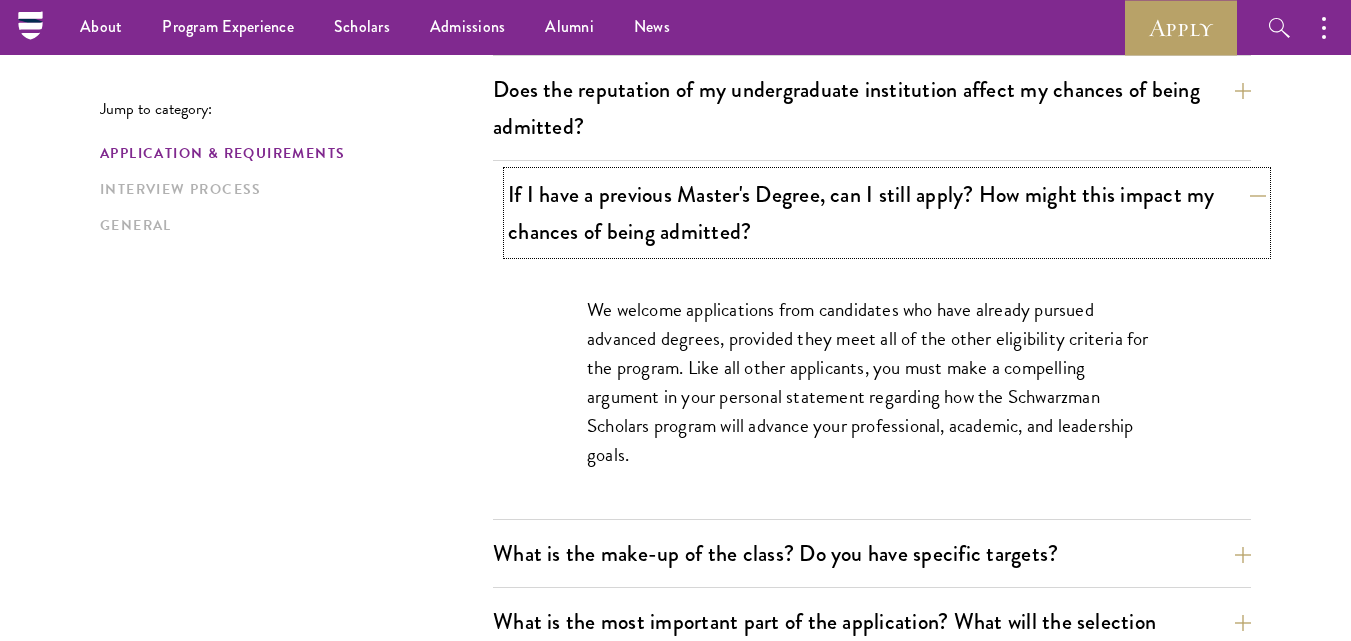 click on "If I have a previous Master's Degree, can I still apply? How might this impact my chances of being admitted?" at bounding box center [887, 213] 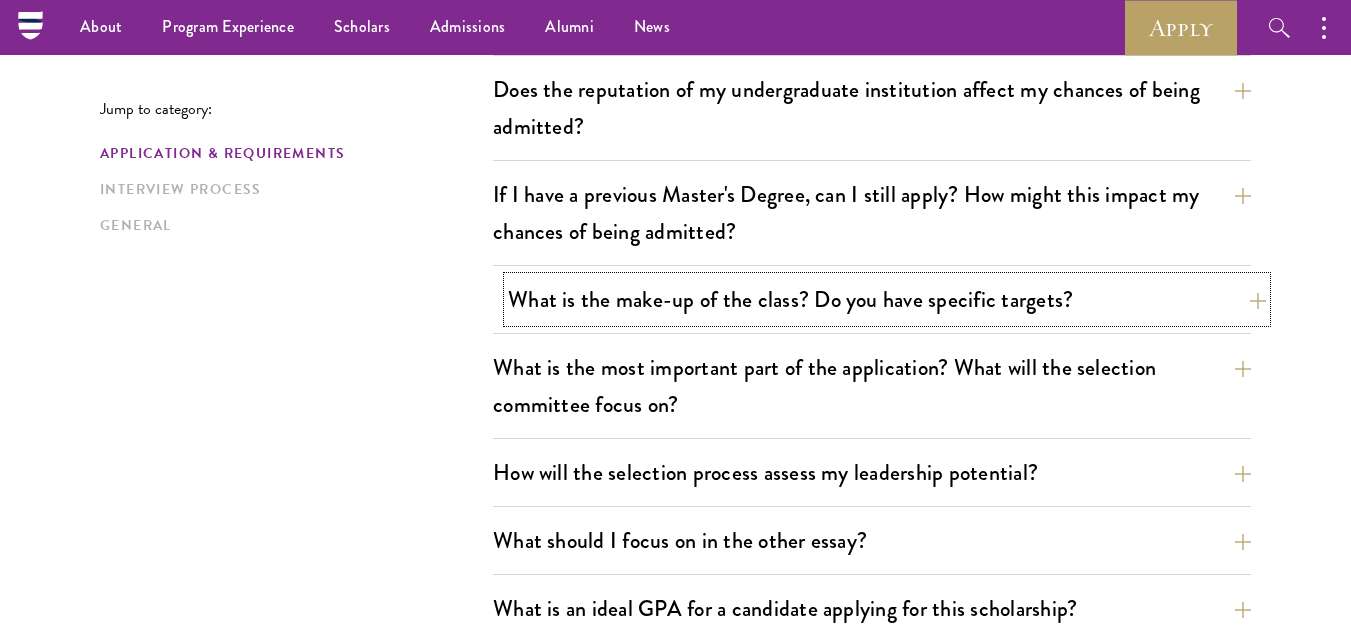 click on "What is the make-up of the class? Do you have specific targets?" at bounding box center [887, 299] 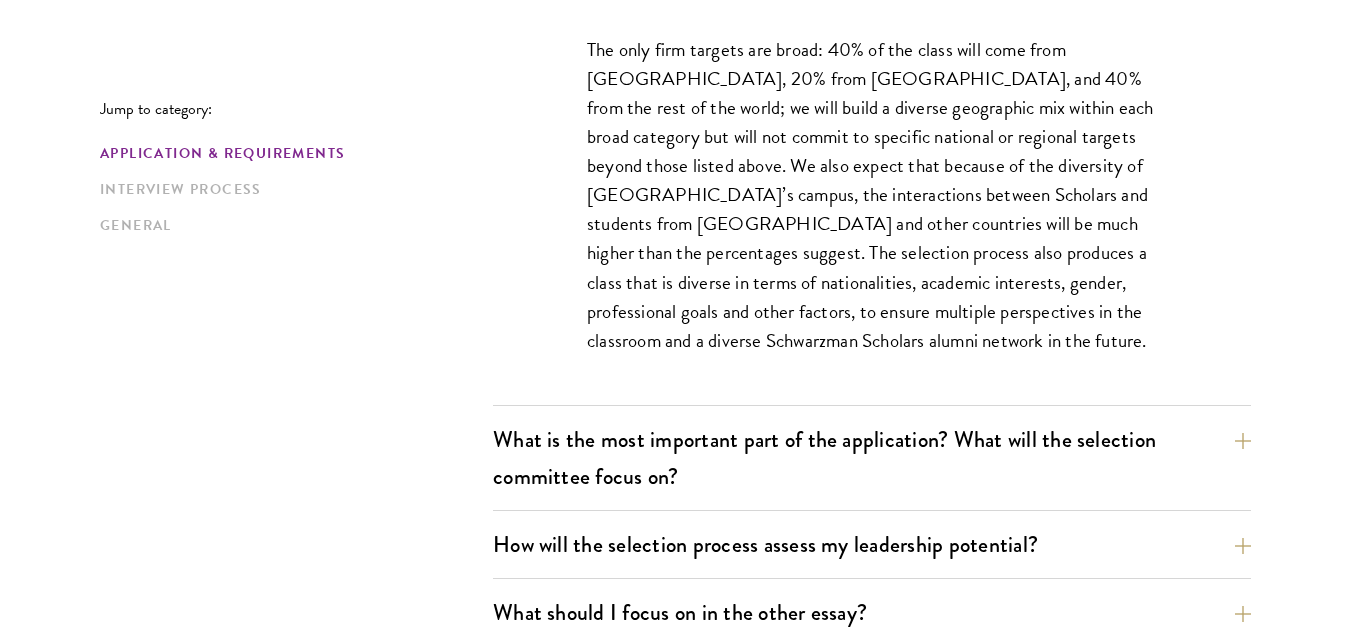 scroll, scrollTop: 1185, scrollLeft: 0, axis: vertical 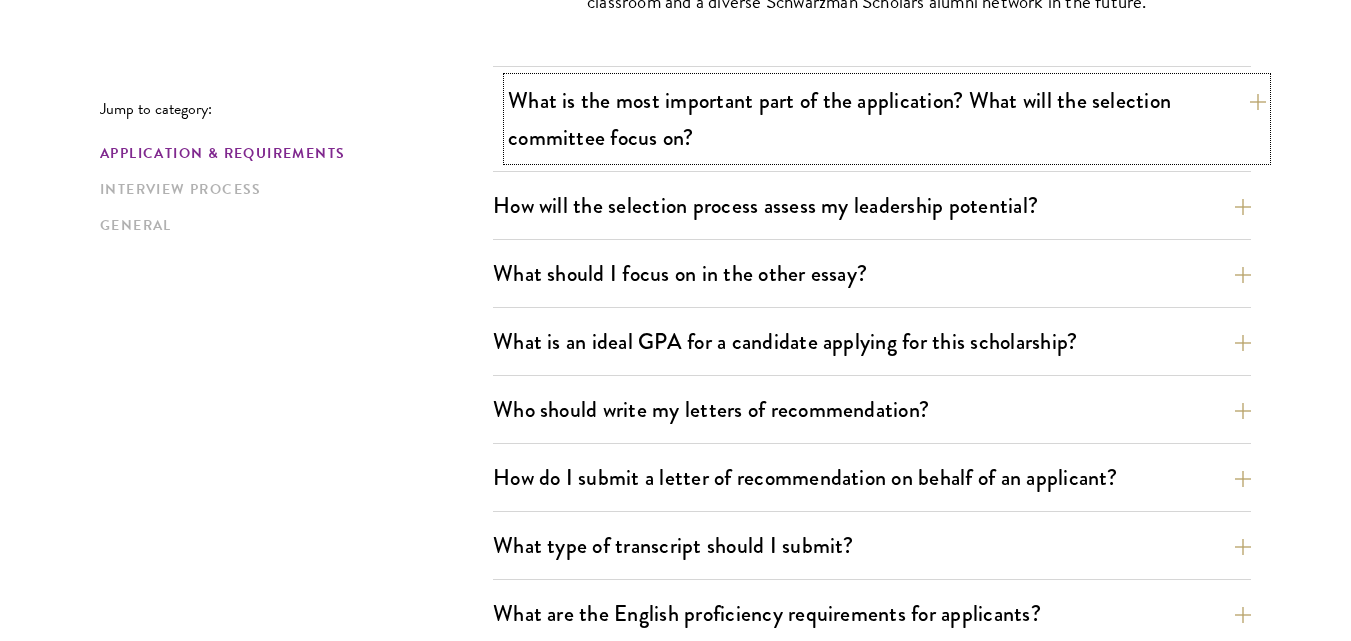 click on "What is the most important part of the application? What will the selection committee focus on?" at bounding box center [887, 119] 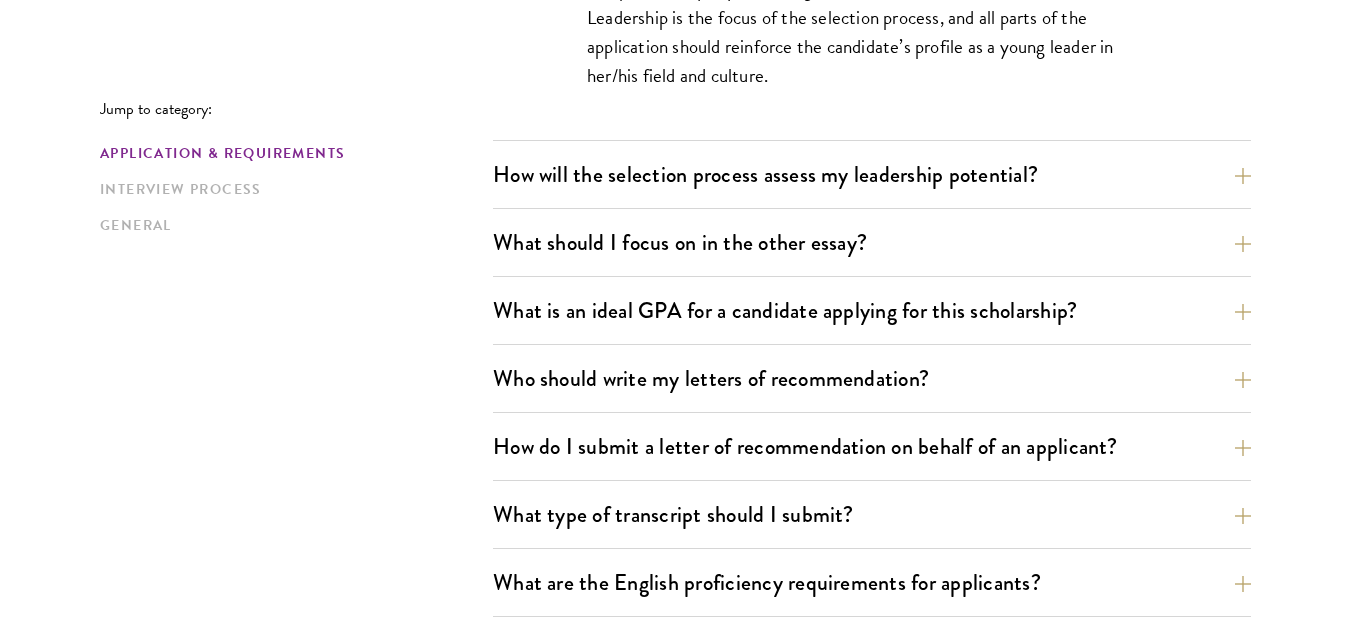 scroll, scrollTop: 1459, scrollLeft: 0, axis: vertical 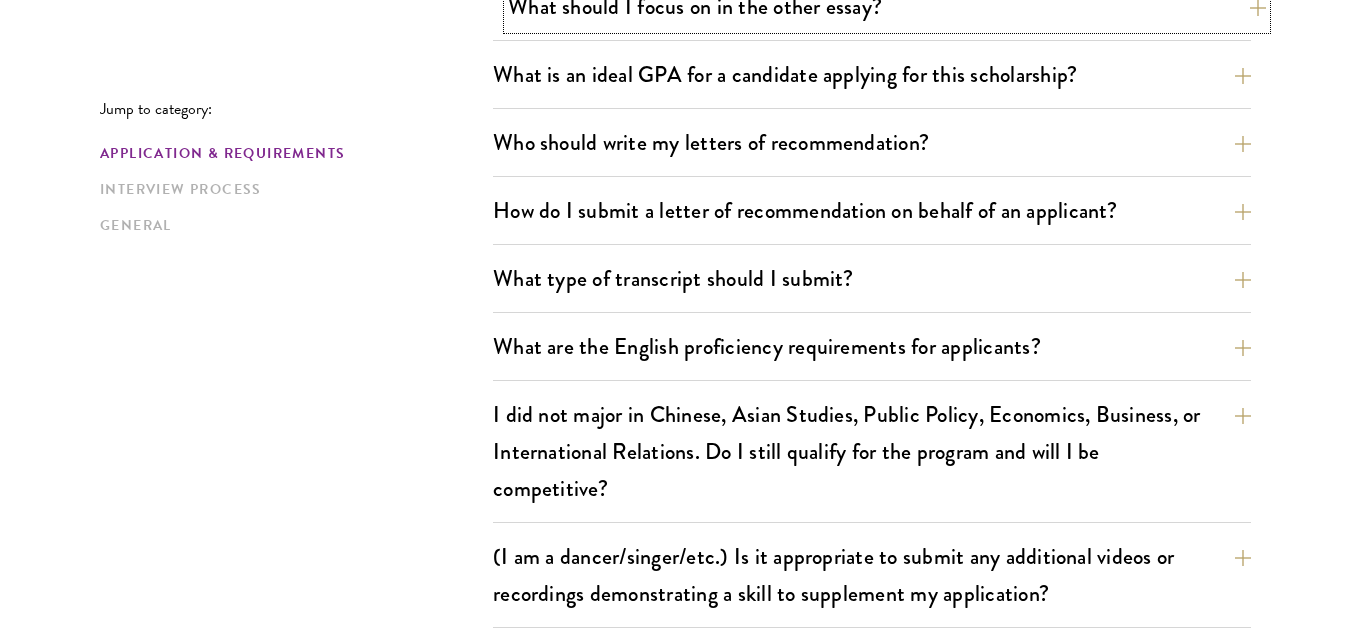 click on "What should I focus on in the other essay?" at bounding box center (887, 6) 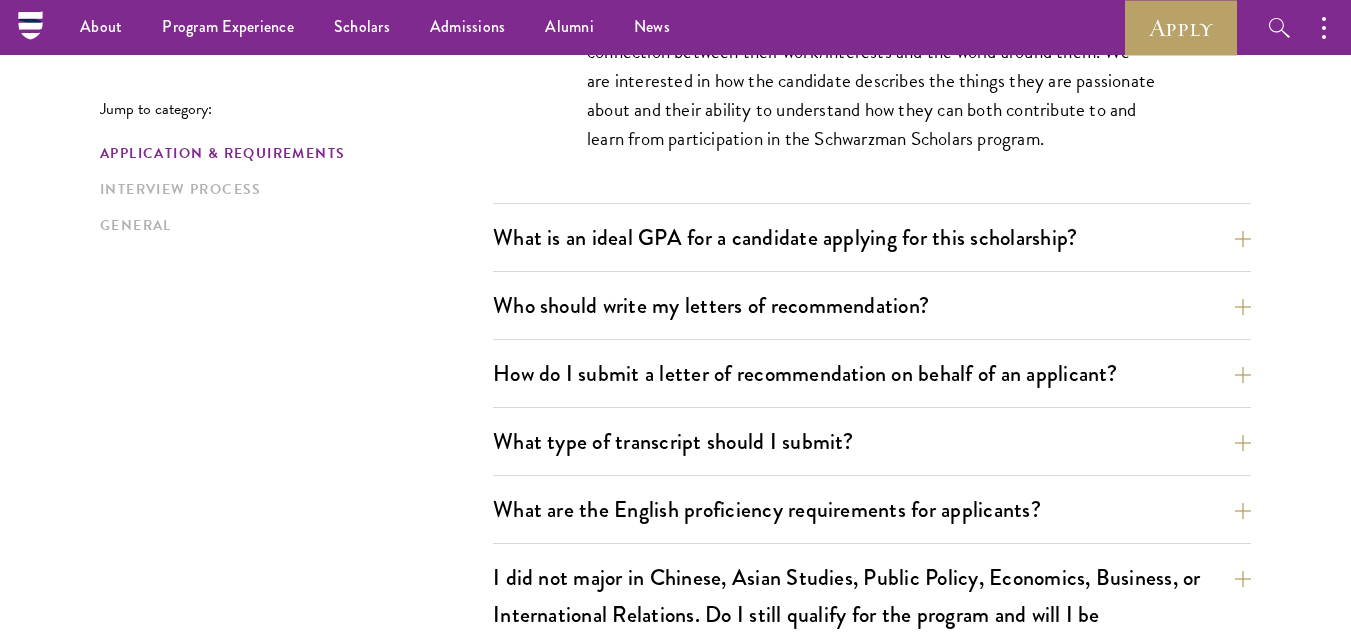 scroll, scrollTop: 1463, scrollLeft: 0, axis: vertical 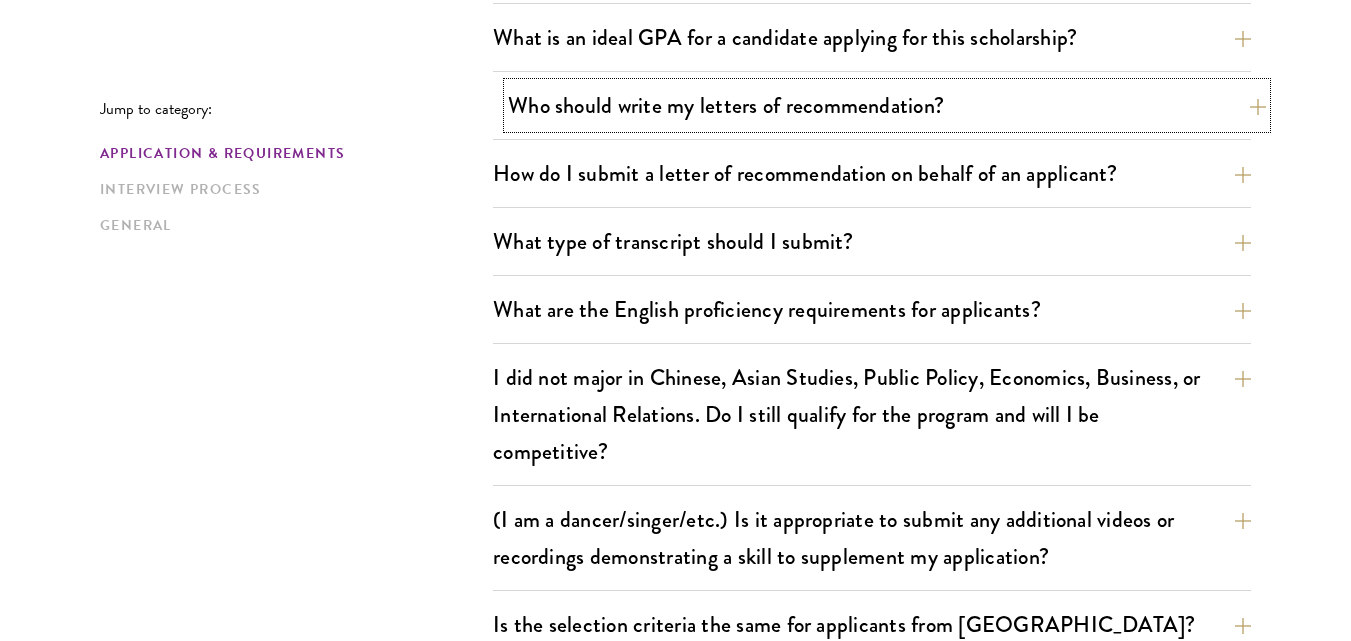 click on "Who should write my letters of recommendation?" at bounding box center (887, 105) 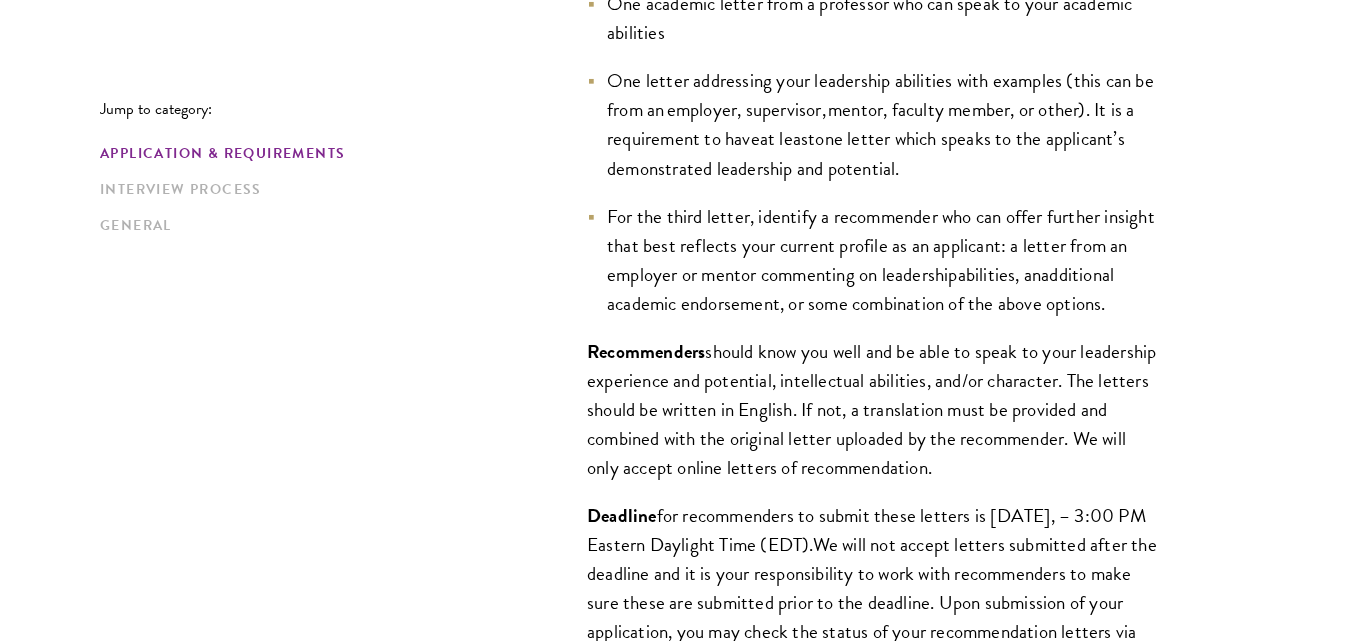 drag, startPoint x: 1347, startPoint y: 210, endPoint x: 1353, endPoint y: 222, distance: 13.416408 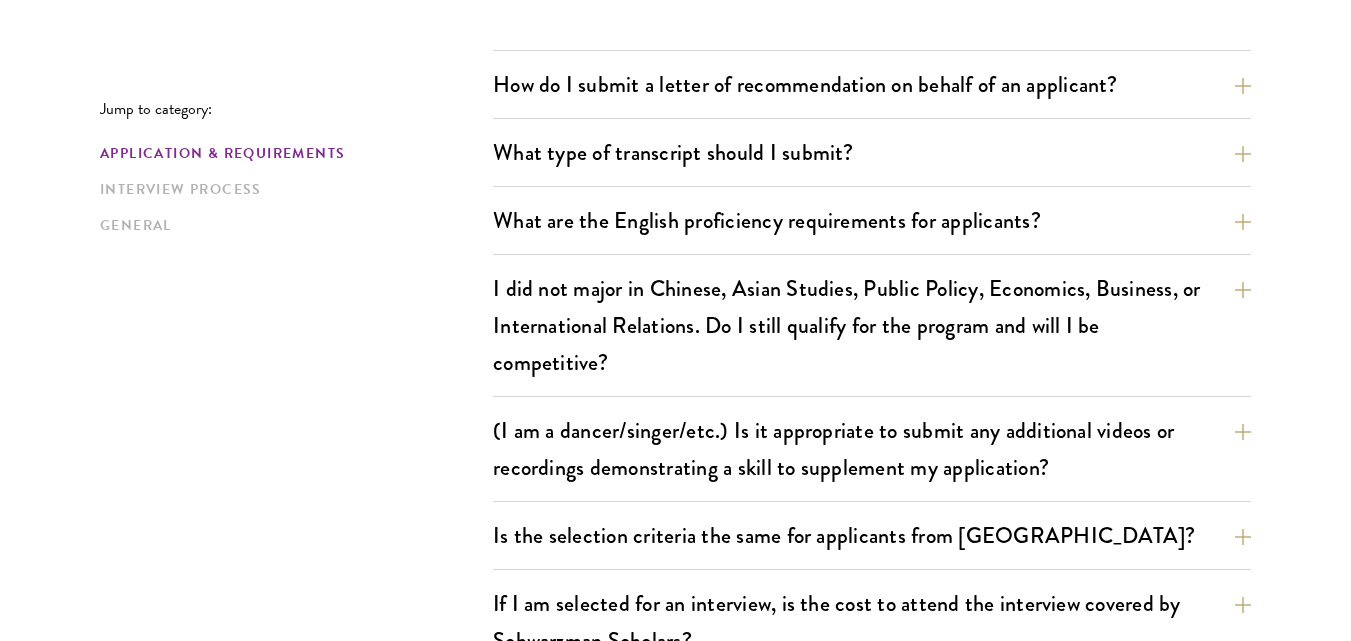 scroll, scrollTop: 2429, scrollLeft: 0, axis: vertical 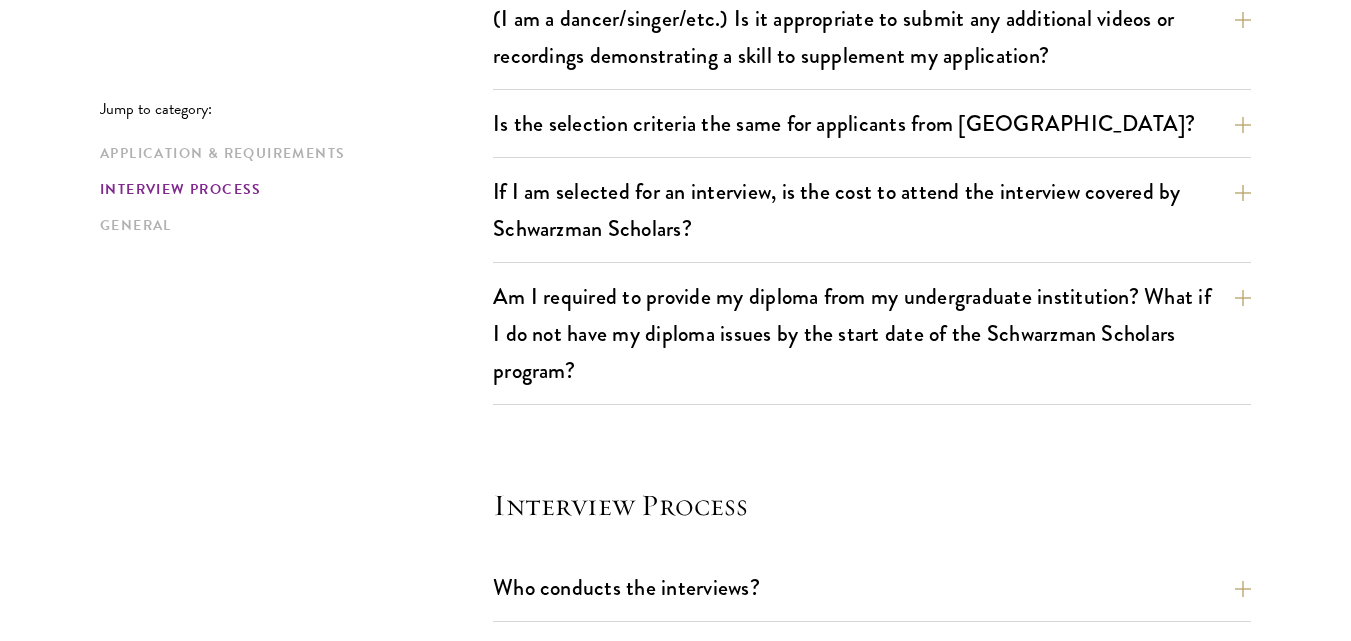 click on "Jump to category:
Application & Requirements
Interview Process
General
Application & Requirements
What are the important Schwarzman Scholars application dates?
Applicants who hold passports or permanent resident cards from the Chinese mainland, Hong Kong, Taiwan, and Macao apply online from January to May 20. Candidates invited to interview are notified before July, and attend interviews at Tsinghua University in Beijing in early July. Final admissions decisions for Chinese Schwarzman Scholars are announced before October each year.
What is the eligible age range?
Candidates must be at least 18 but not yet 29 years of age as of August 1 of their enrollment year.
Are there any fees associated with the Schwarzman Scholars application or the program?" at bounding box center (675, -214) 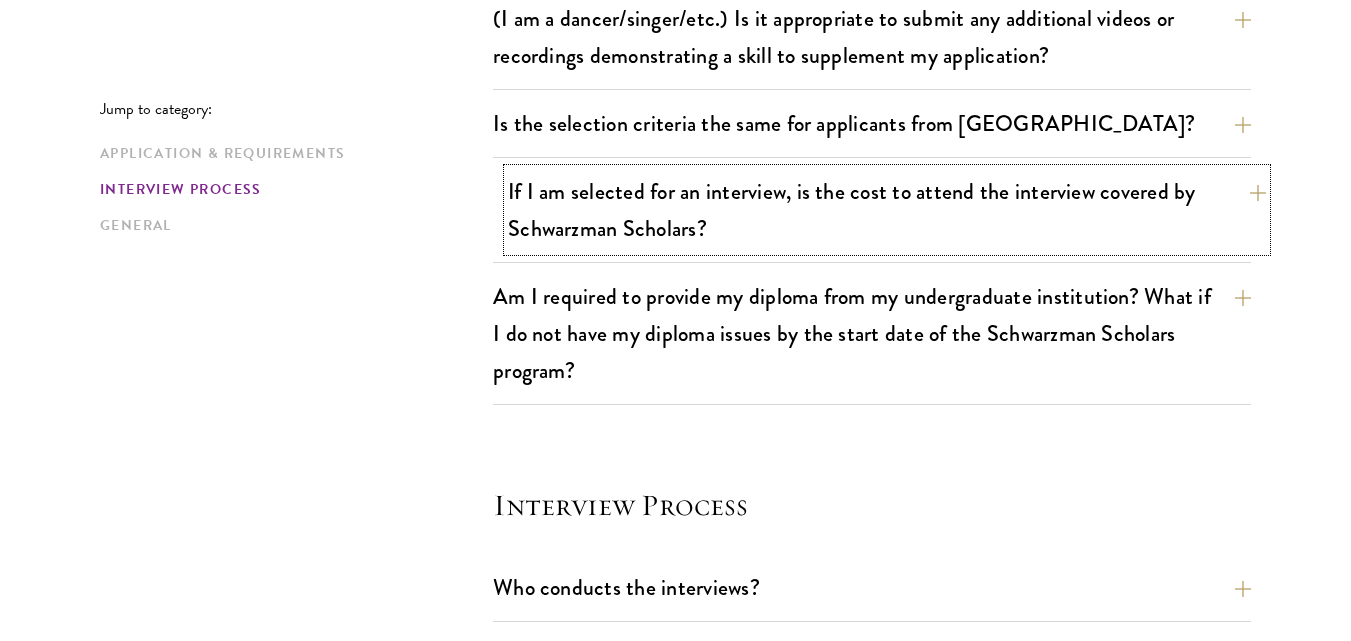 click on "If I am selected for an interview, is the cost to attend the interview covered by Schwarzman Scholars?" at bounding box center [887, 210] 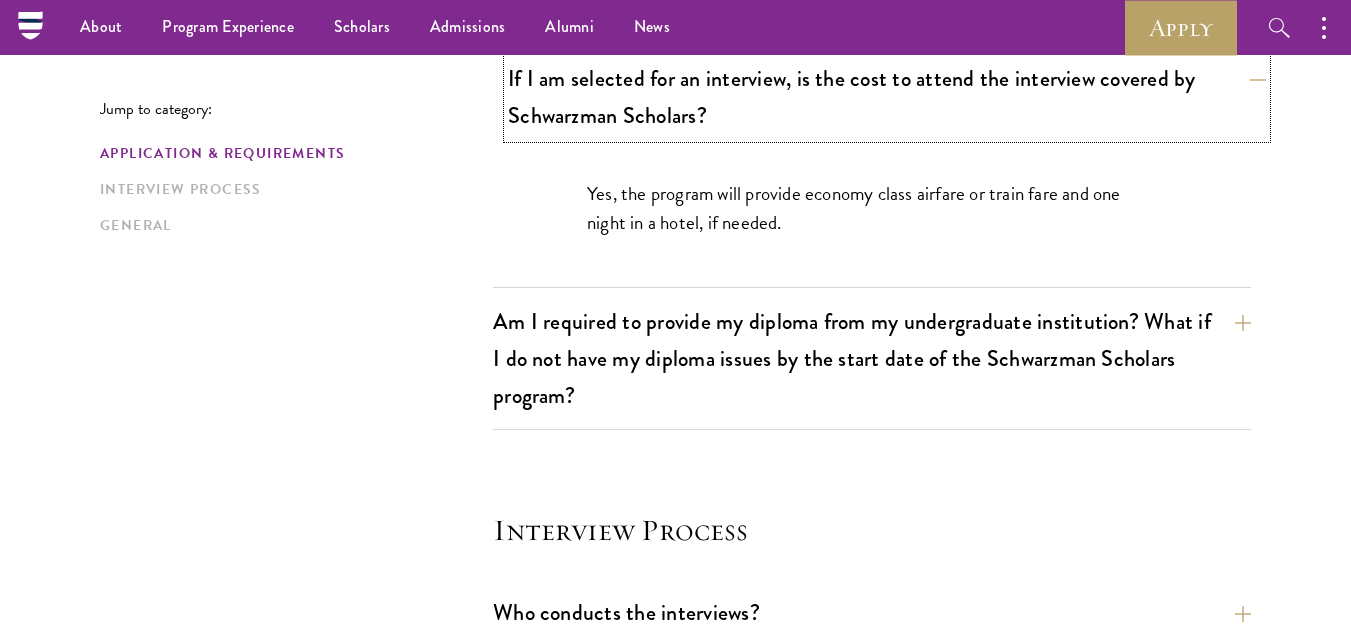 scroll, scrollTop: 1918, scrollLeft: 0, axis: vertical 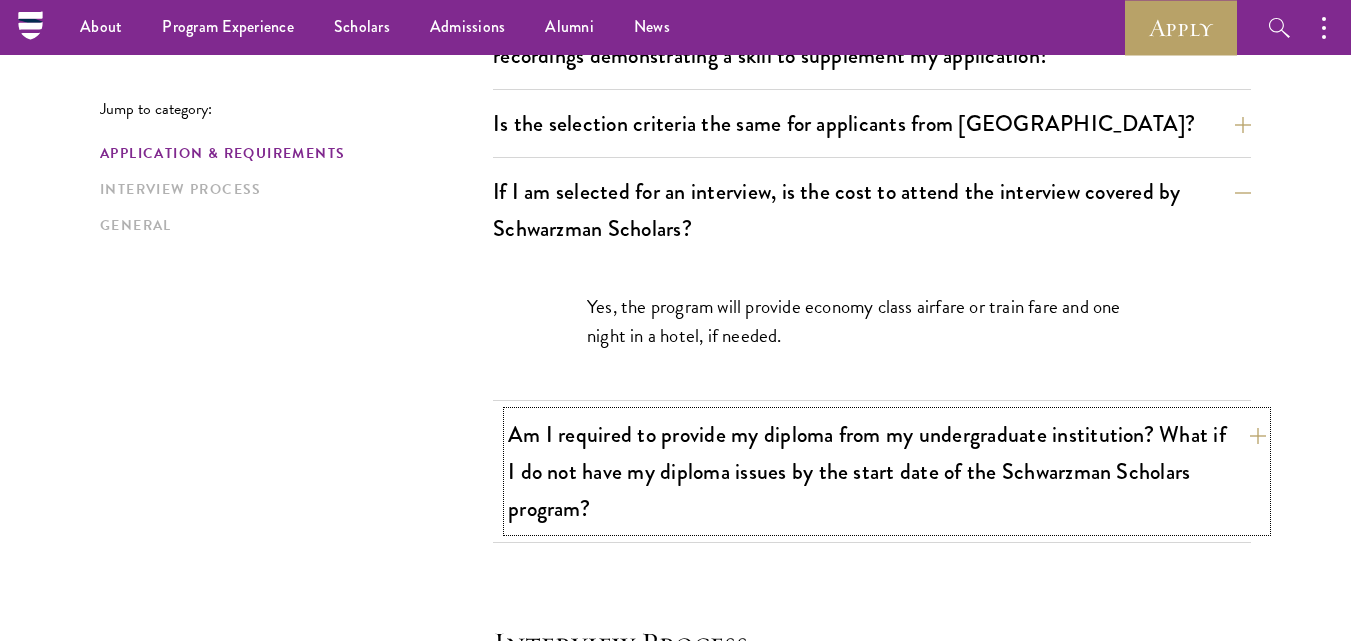click on "Am I required to provide my diploma from my undergraduate institution? What if I do not have my diploma issues by the start date of the Schwarzman Scholars program?" at bounding box center (887, 471) 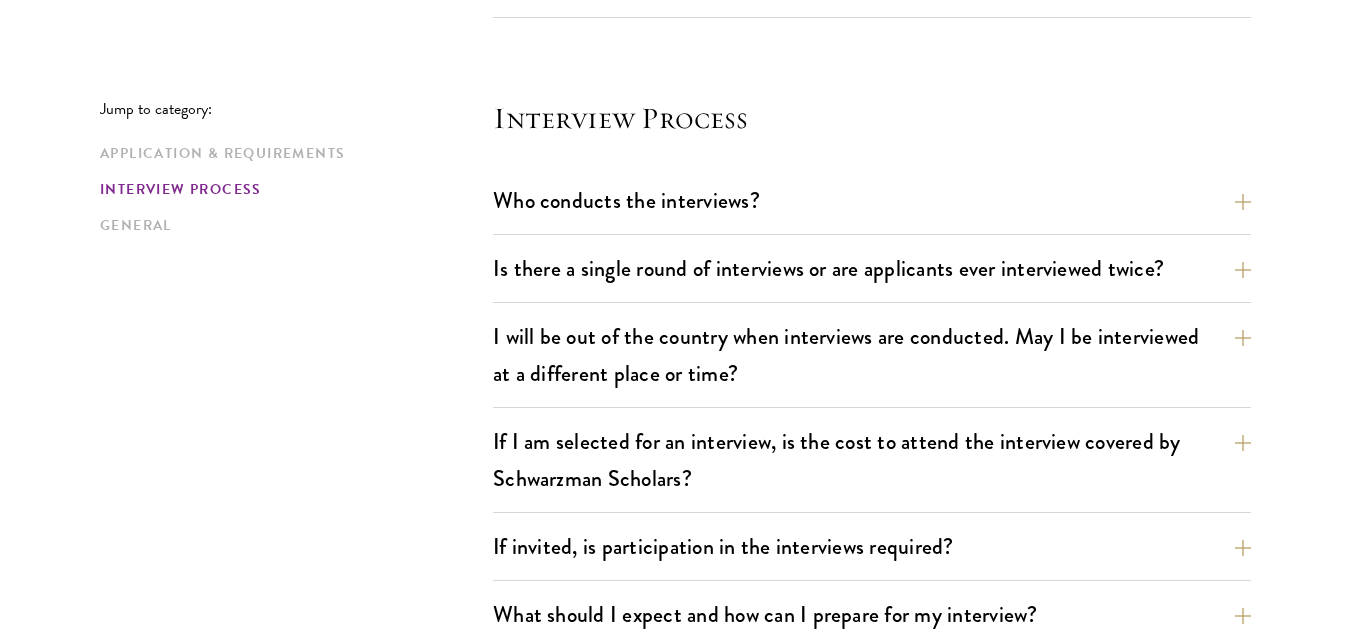 scroll, scrollTop: 2591, scrollLeft: 0, axis: vertical 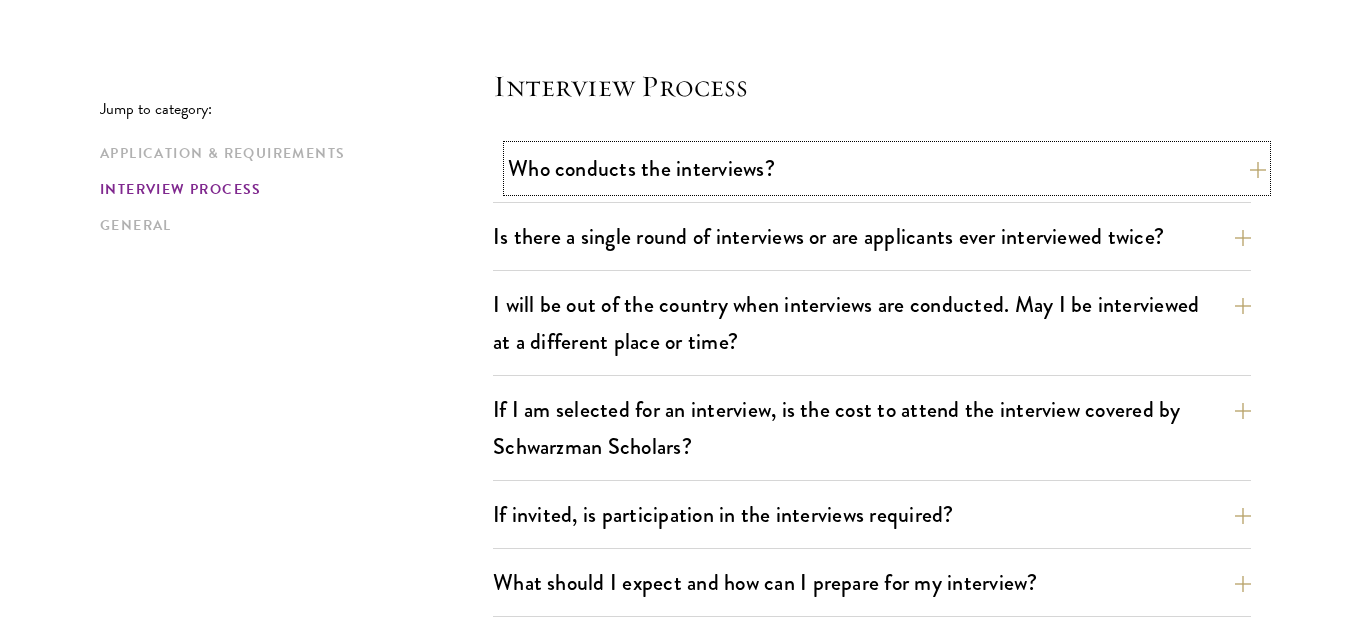 click on "Who conducts the interviews?" at bounding box center (887, 168) 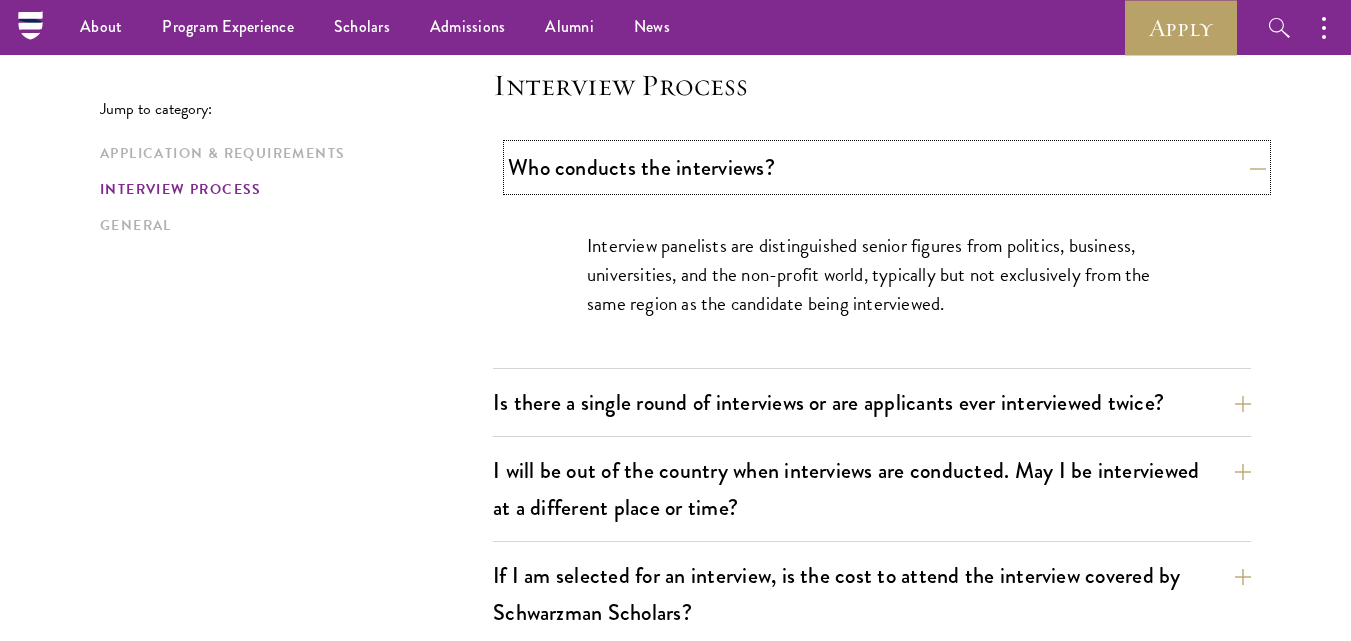 scroll, scrollTop: 2337, scrollLeft: 0, axis: vertical 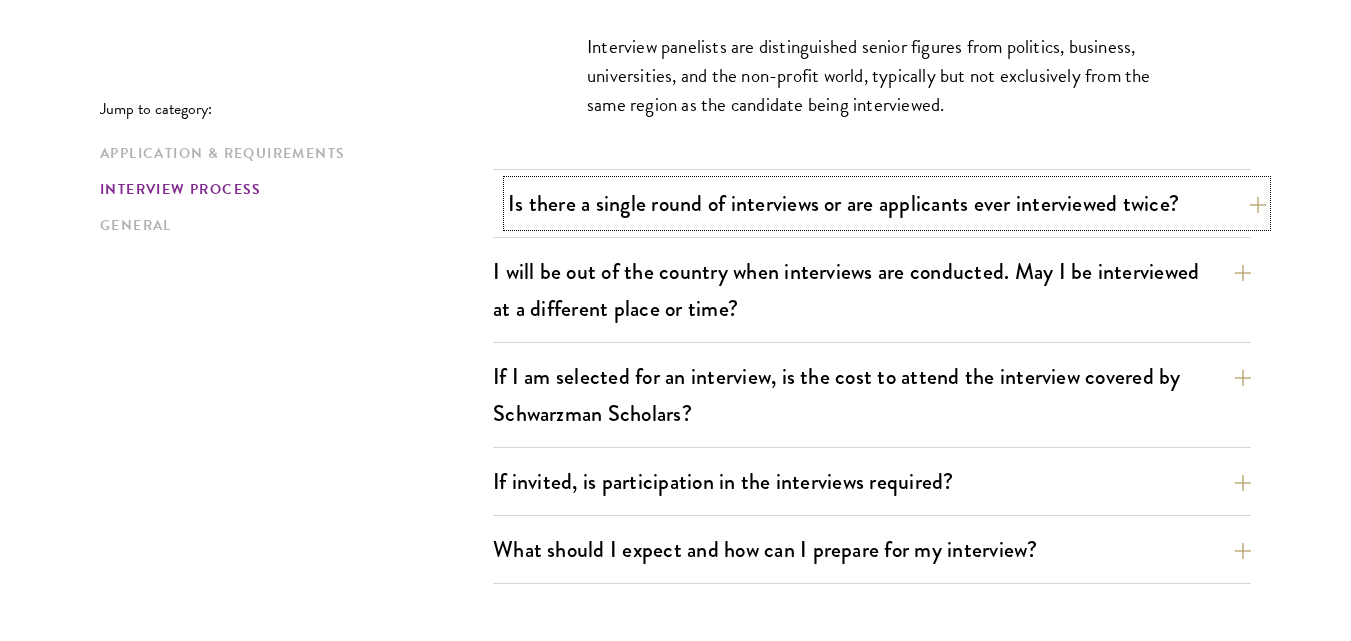 click on "Is there a single round of interviews or are applicants ever interviewed twice?" at bounding box center [887, 203] 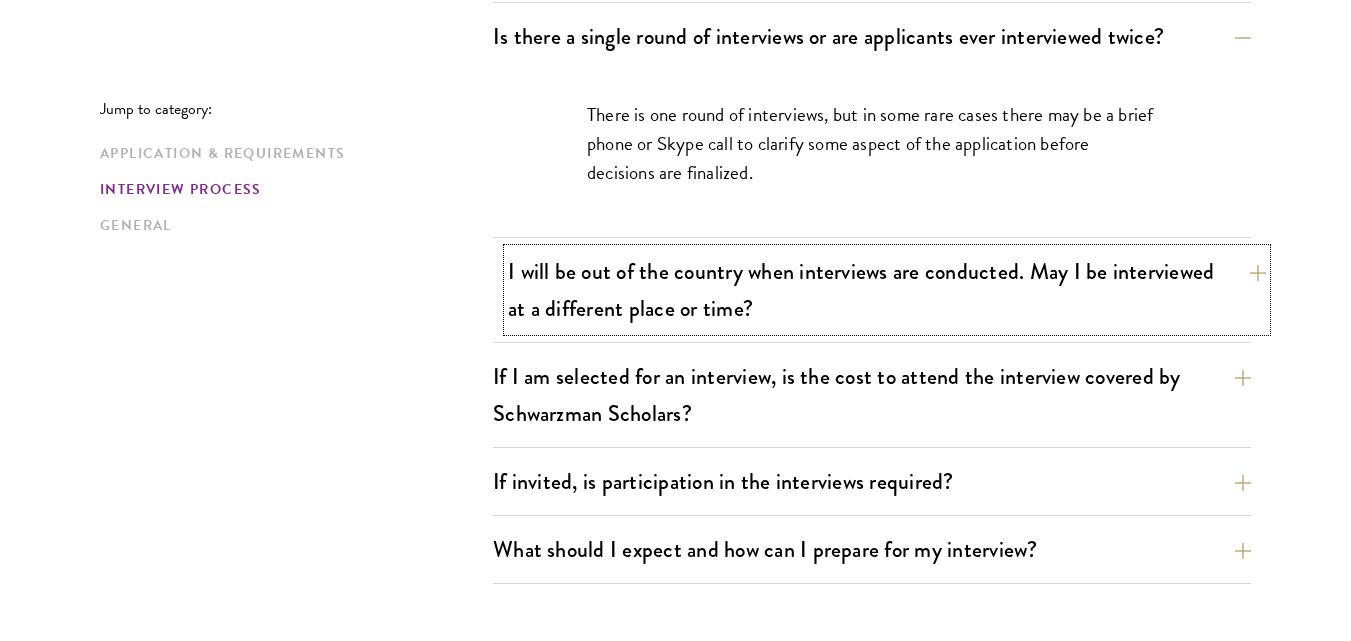 click on "I will be out of the country when interviews are conducted. May I be interviewed at a different place or time?" at bounding box center (887, 290) 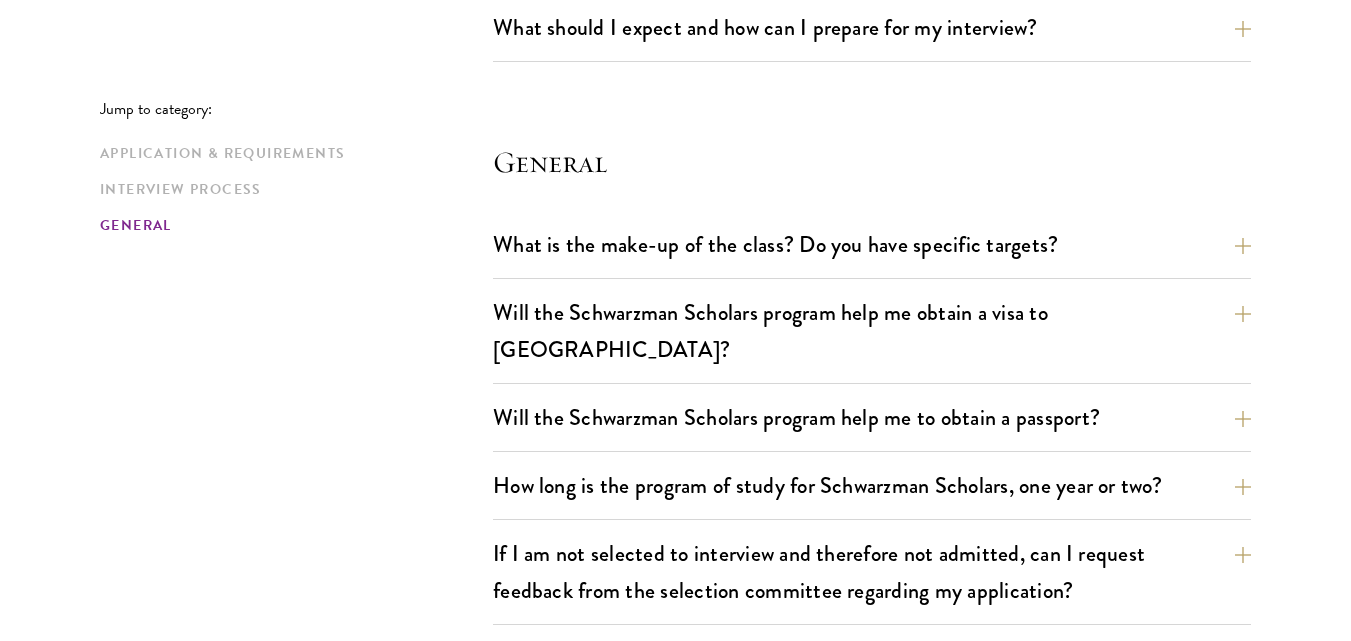 scroll, scrollTop: 3157, scrollLeft: 0, axis: vertical 